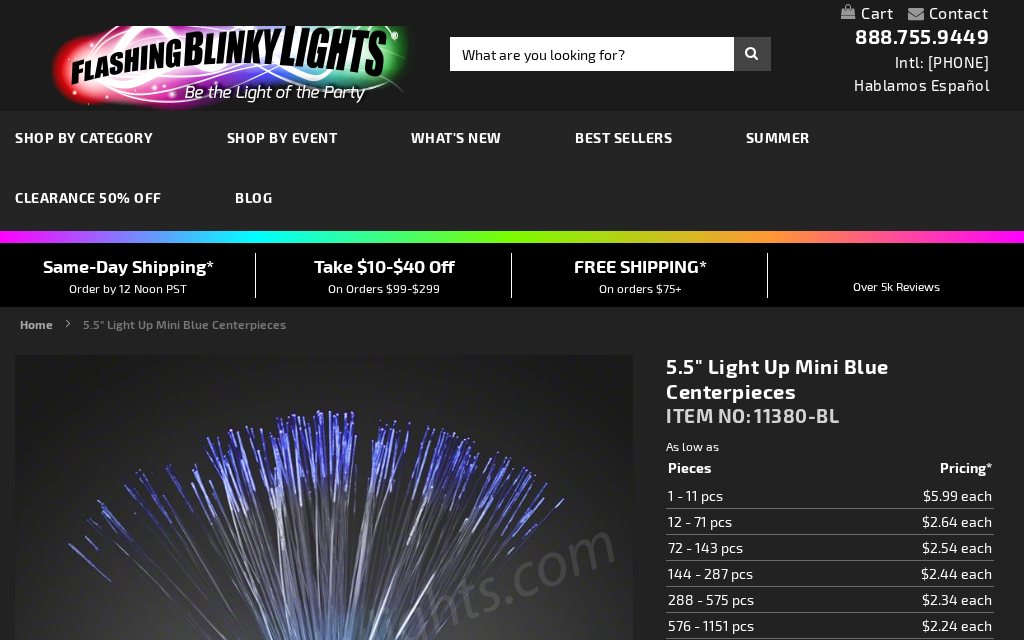 scroll, scrollTop: 0, scrollLeft: 0, axis: both 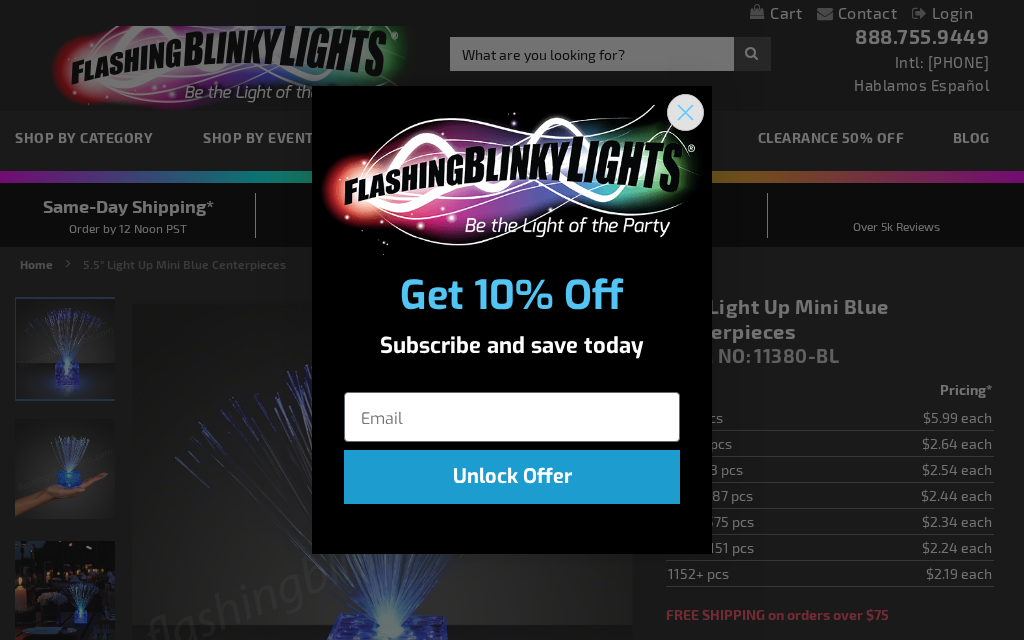 click 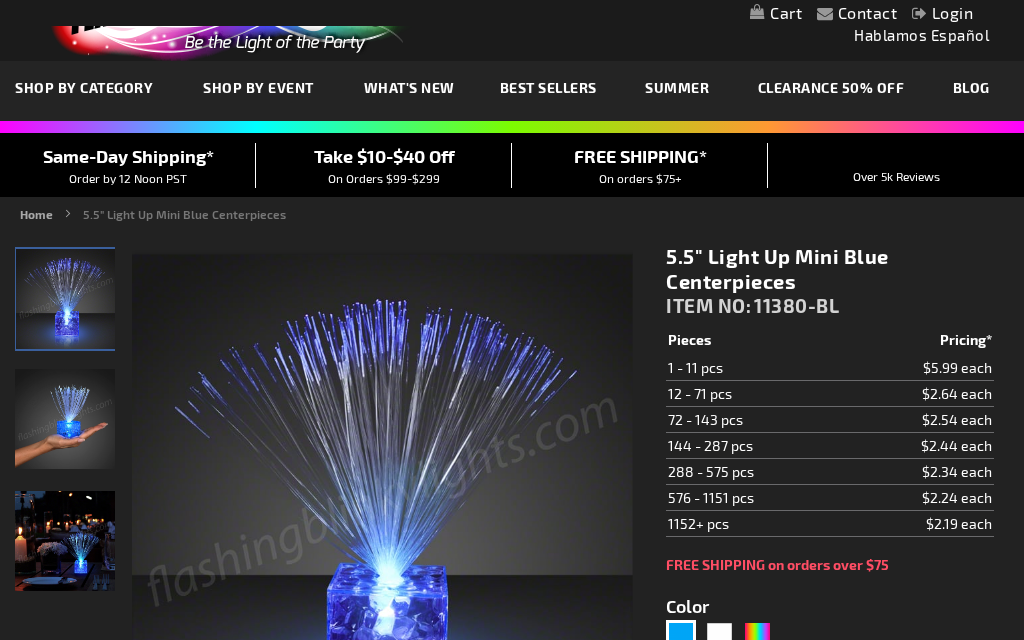 scroll, scrollTop: 51, scrollLeft: 0, axis: vertical 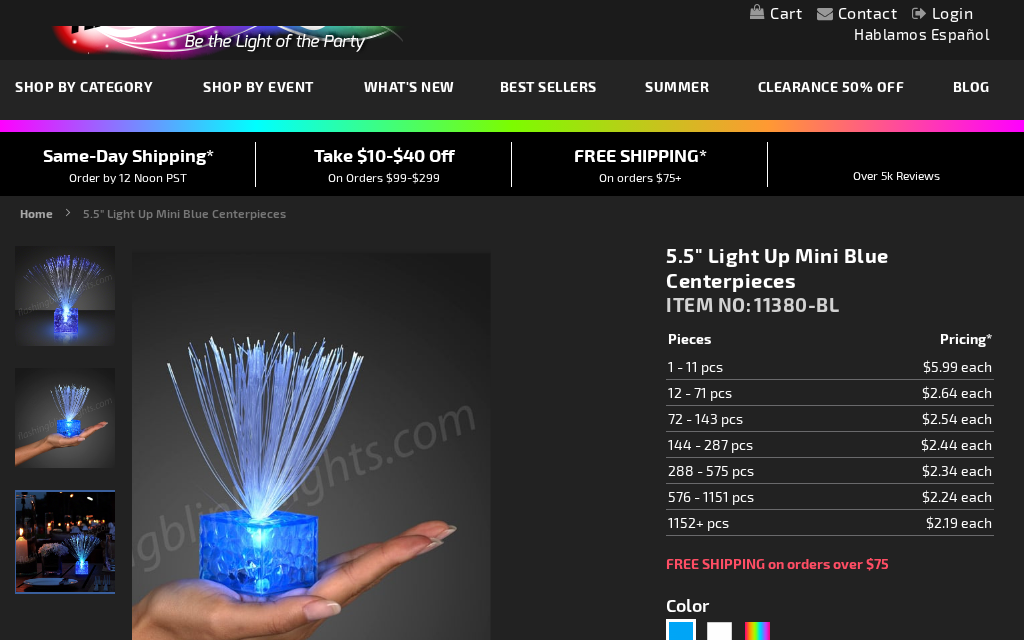 click at bounding box center [66, 542] 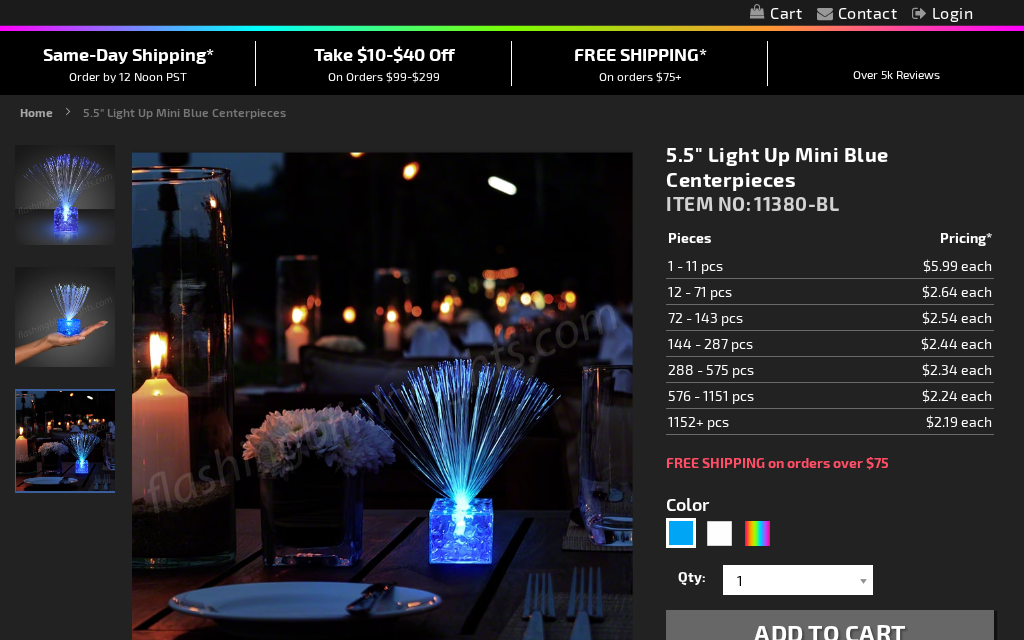 scroll, scrollTop: 158, scrollLeft: 0, axis: vertical 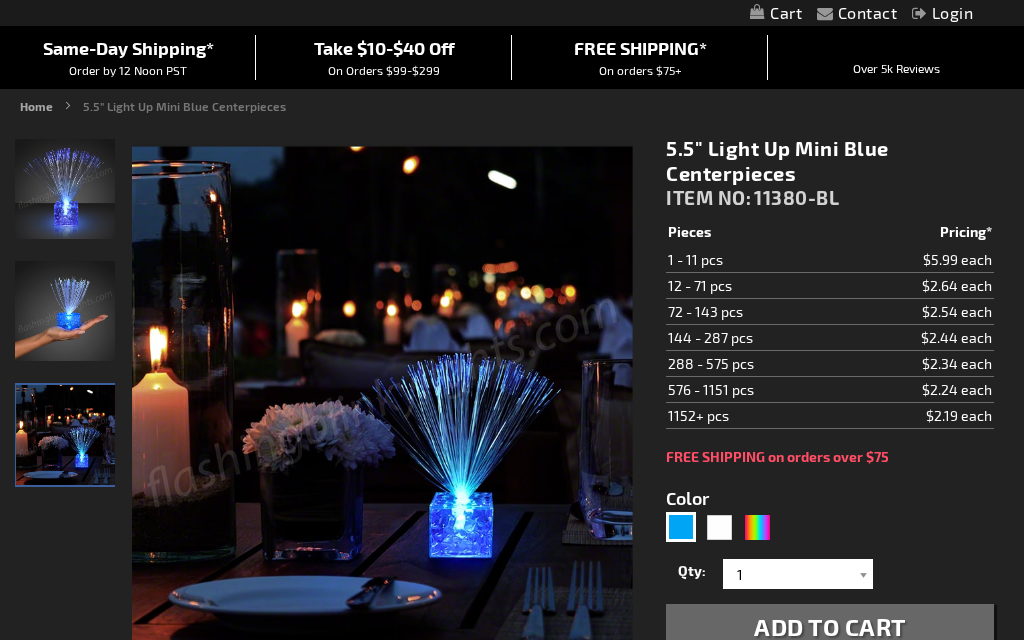 click at bounding box center (863, 574) 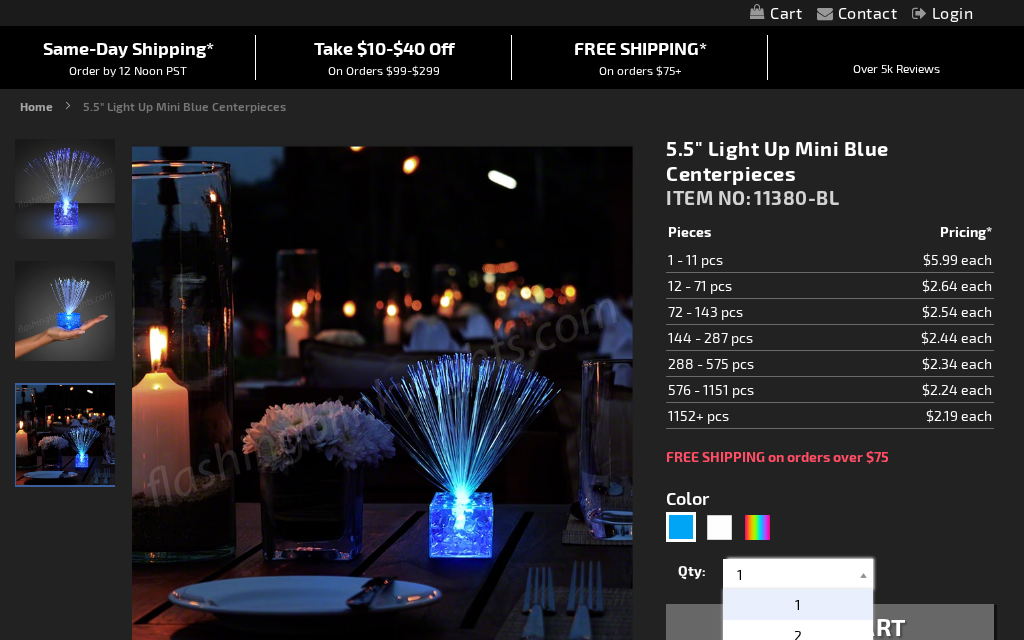 click on "1" at bounding box center (800, 574) 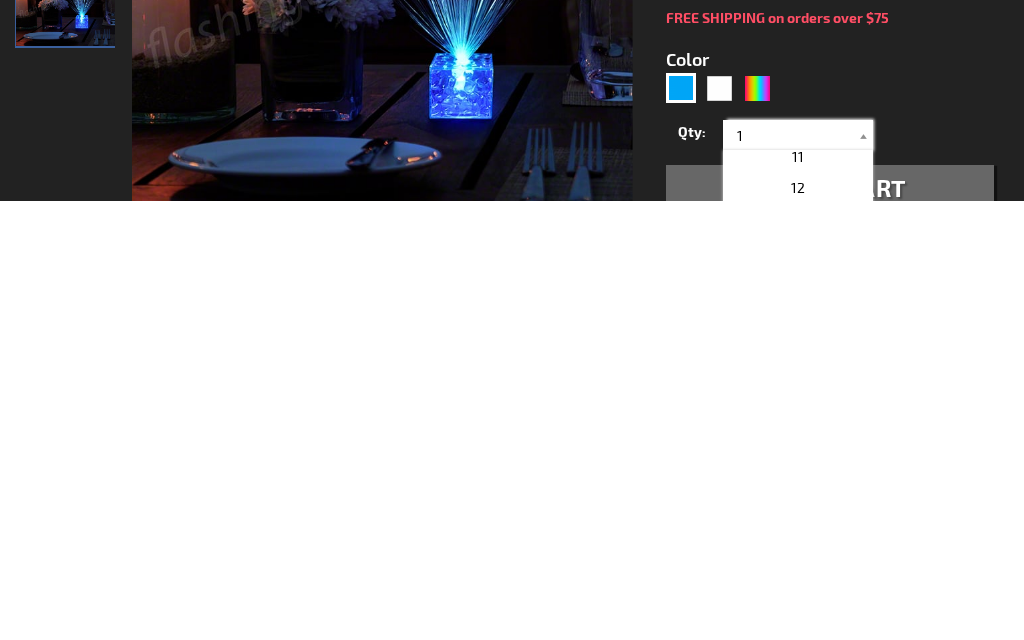 scroll, scrollTop: 320, scrollLeft: 0, axis: vertical 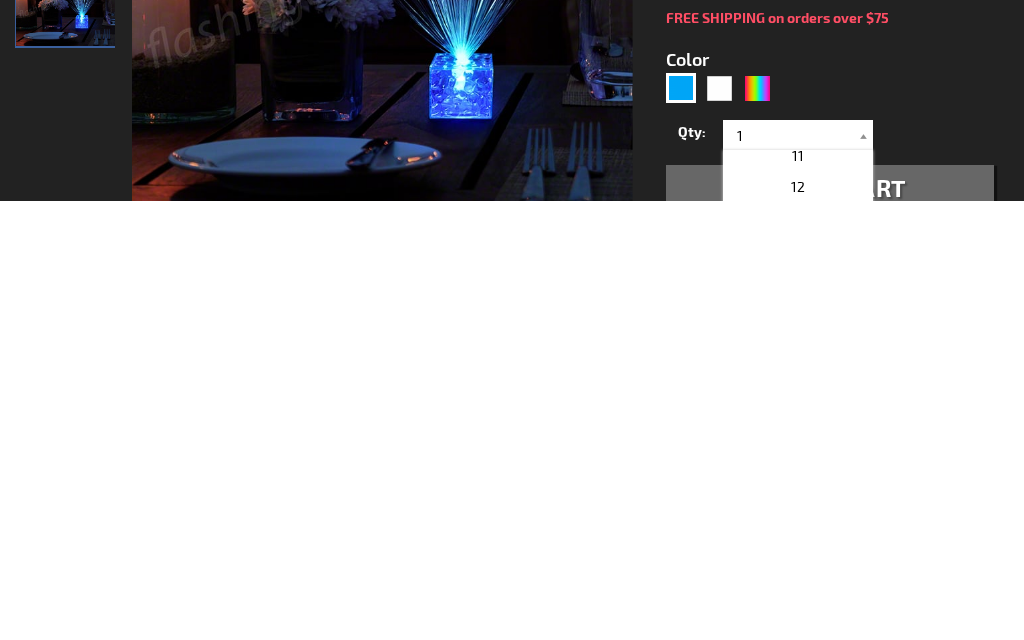 click on "12" at bounding box center [798, 626] 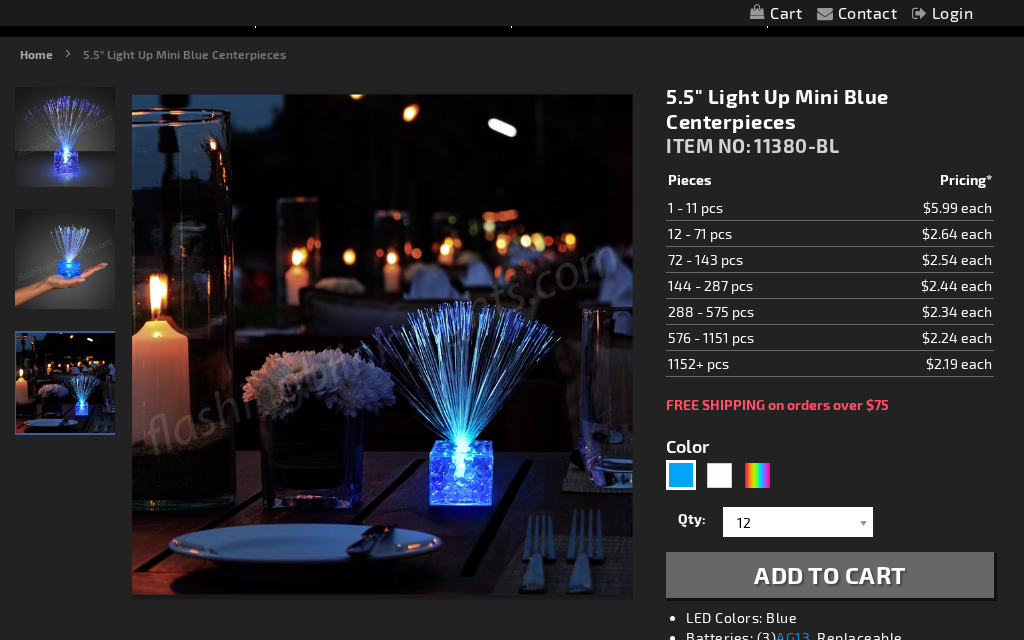 scroll, scrollTop: 220, scrollLeft: 0, axis: vertical 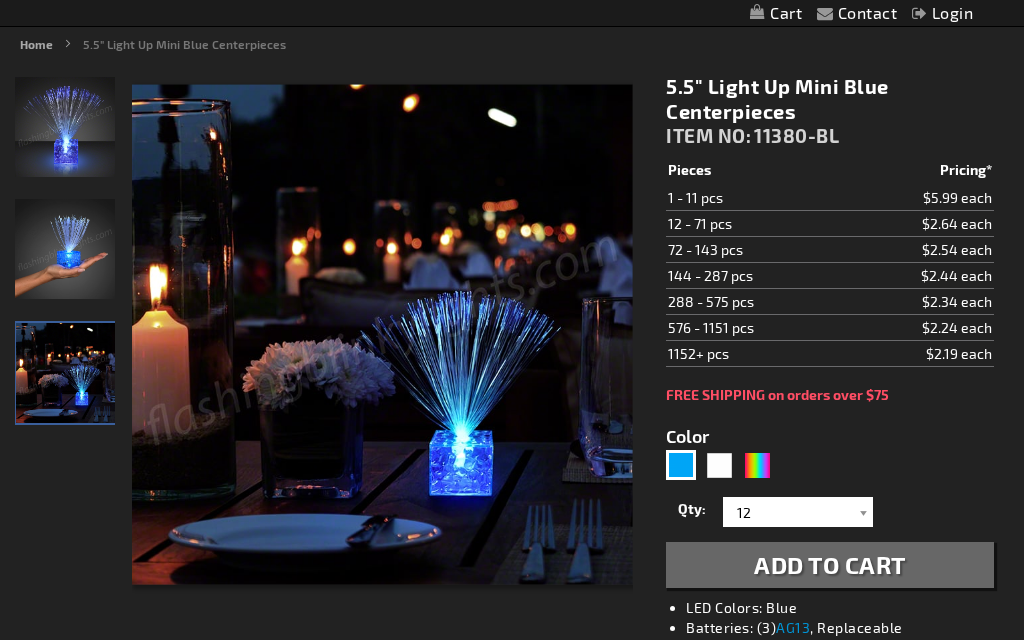 click on "Add to Cart" at bounding box center [830, 564] 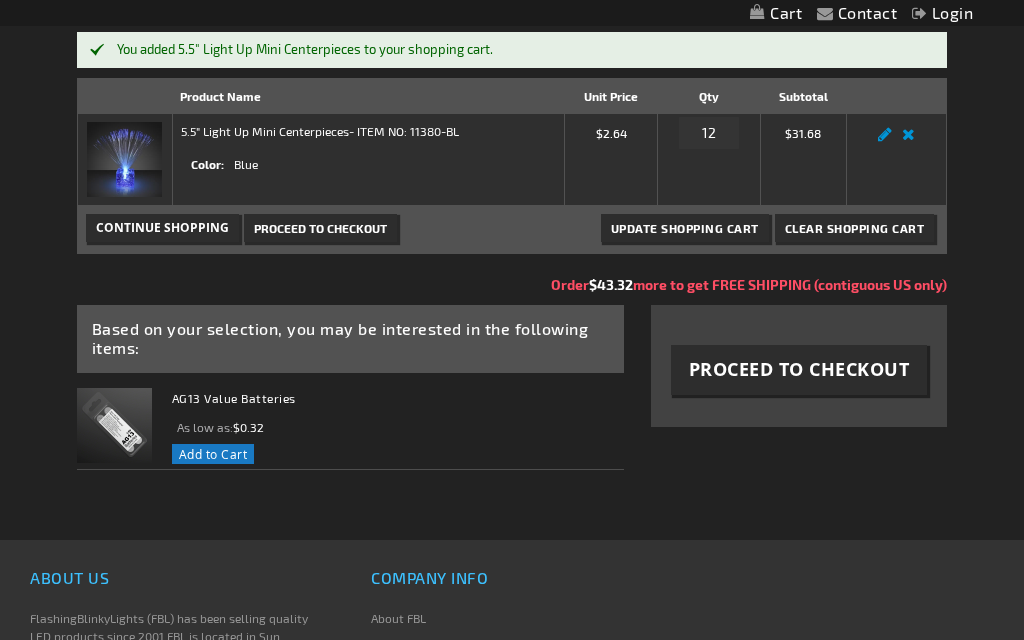 scroll, scrollTop: 279, scrollLeft: 0, axis: vertical 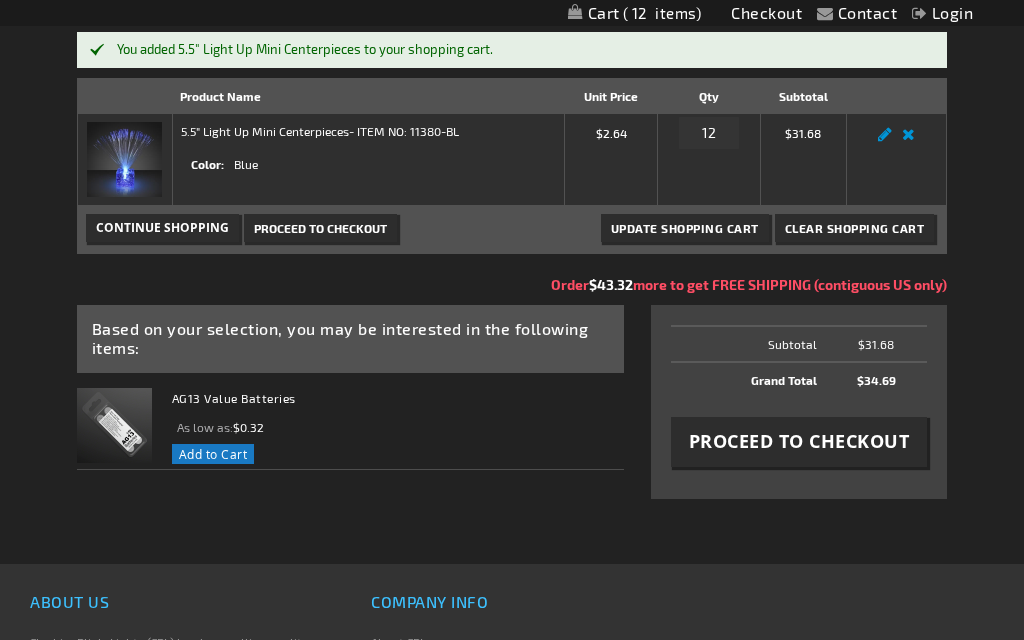 click at bounding box center (114, 425) 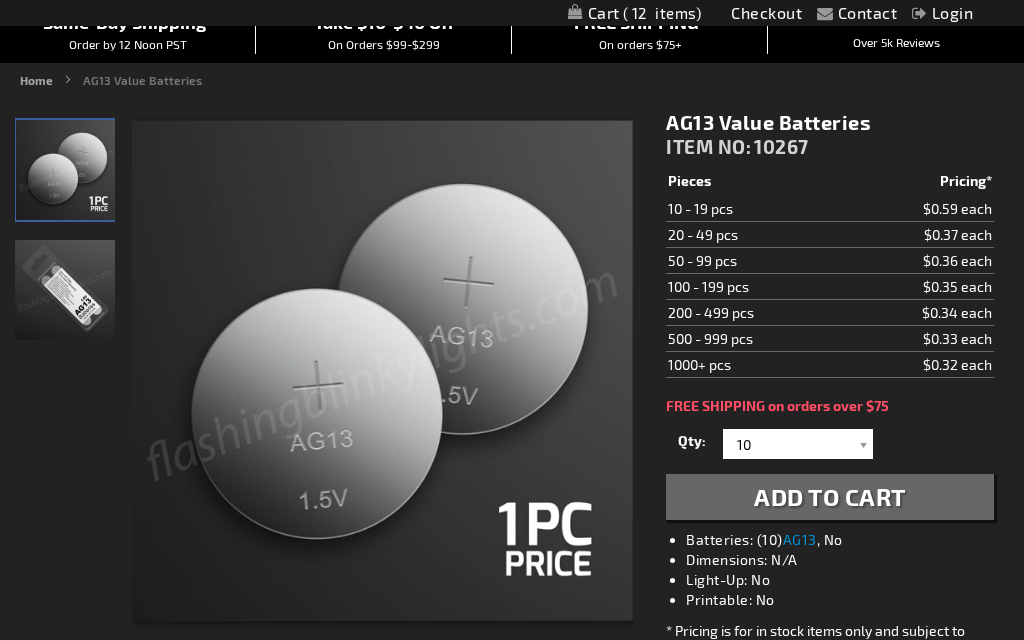 scroll, scrollTop: 184, scrollLeft: 0, axis: vertical 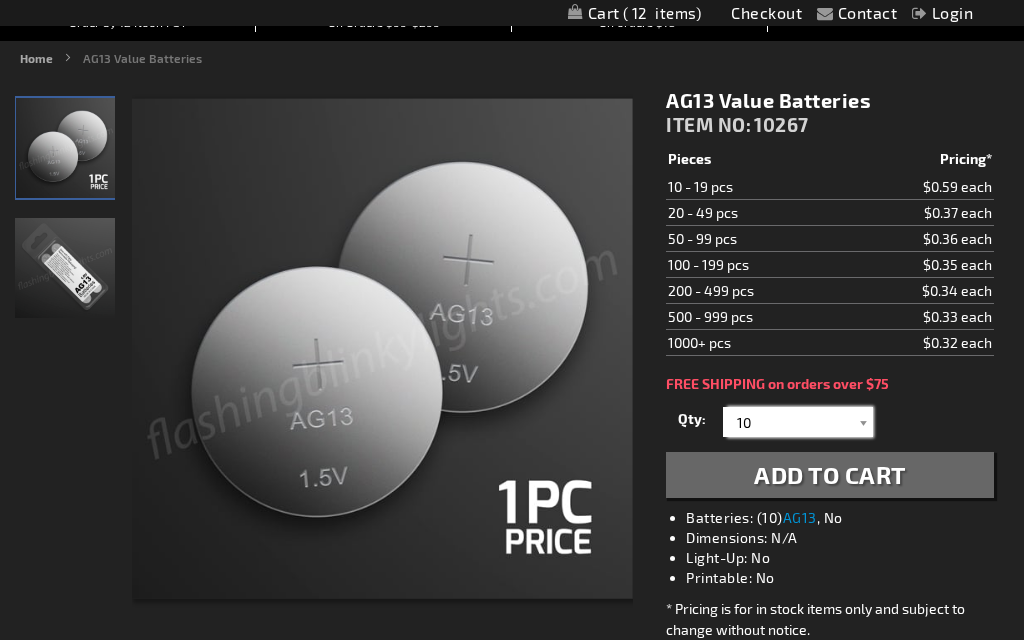 click on "10" at bounding box center (800, 422) 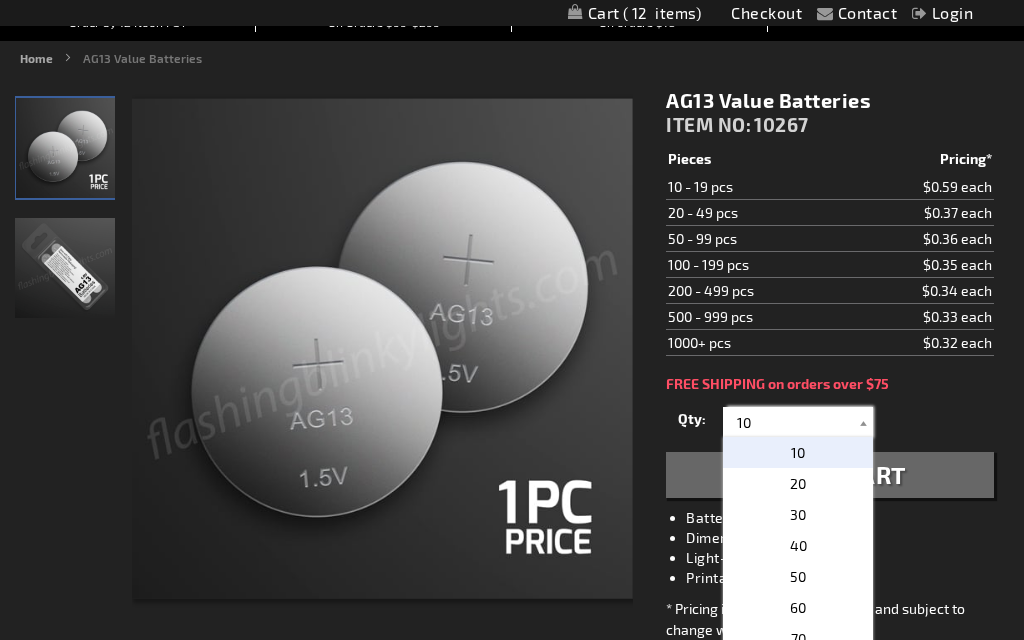 click on "10" at bounding box center [800, 422] 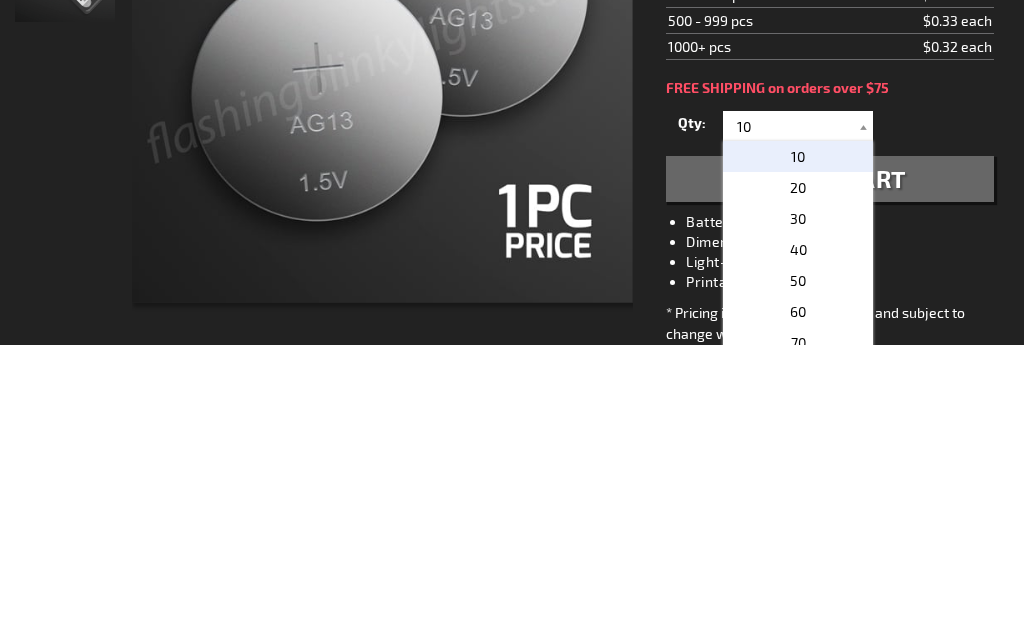 click on "Qty
10
20
30
40
50
60
70
80
90
100
110
120
130
140
150
160
170
180
190
200" at bounding box center (830, 422) 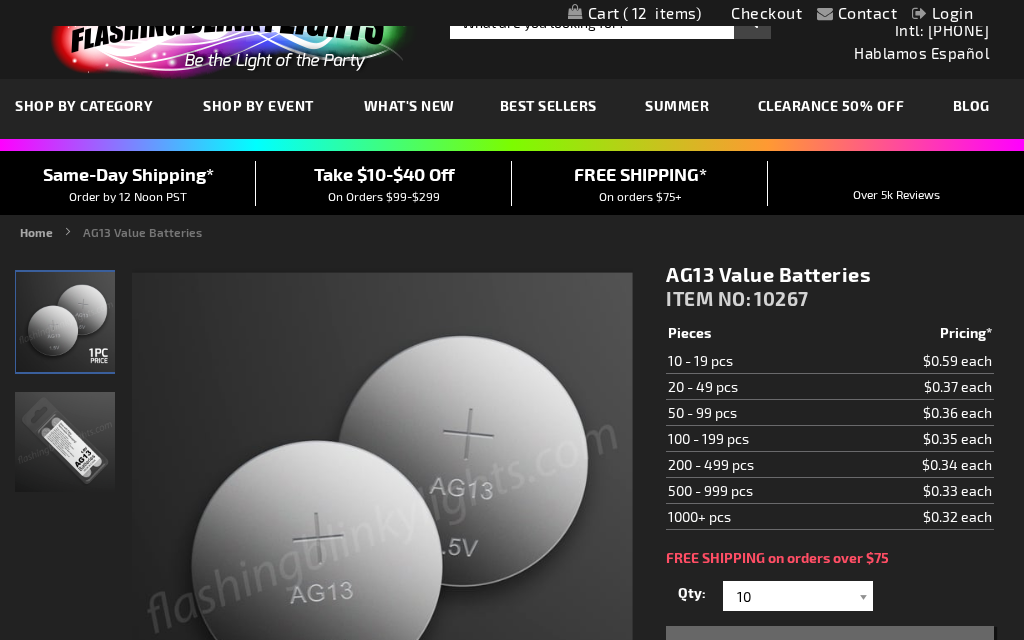 scroll, scrollTop: 31, scrollLeft: 0, axis: vertical 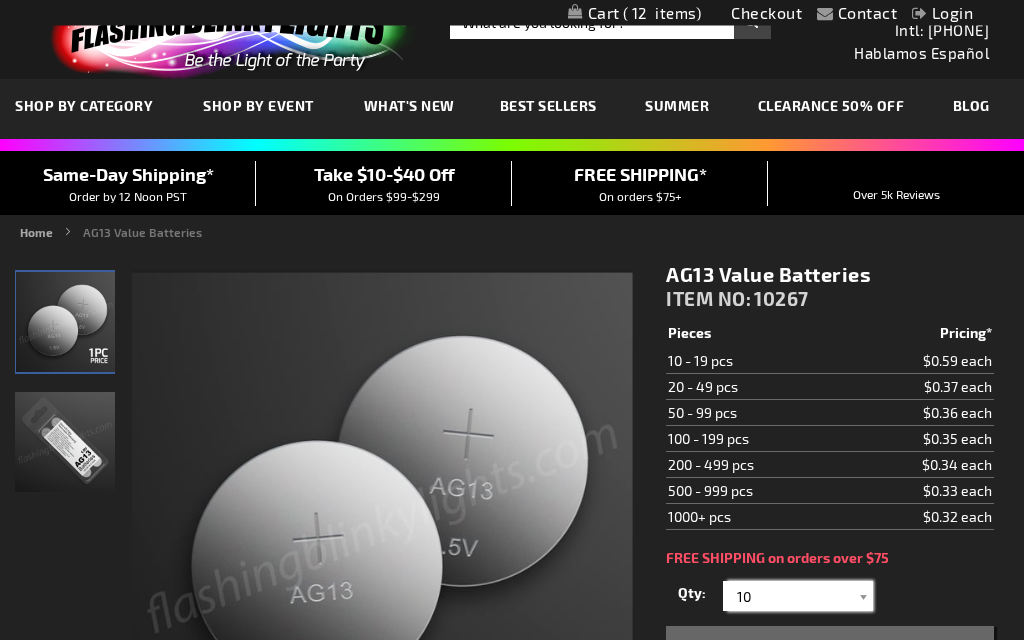 click on "10" at bounding box center (800, 597) 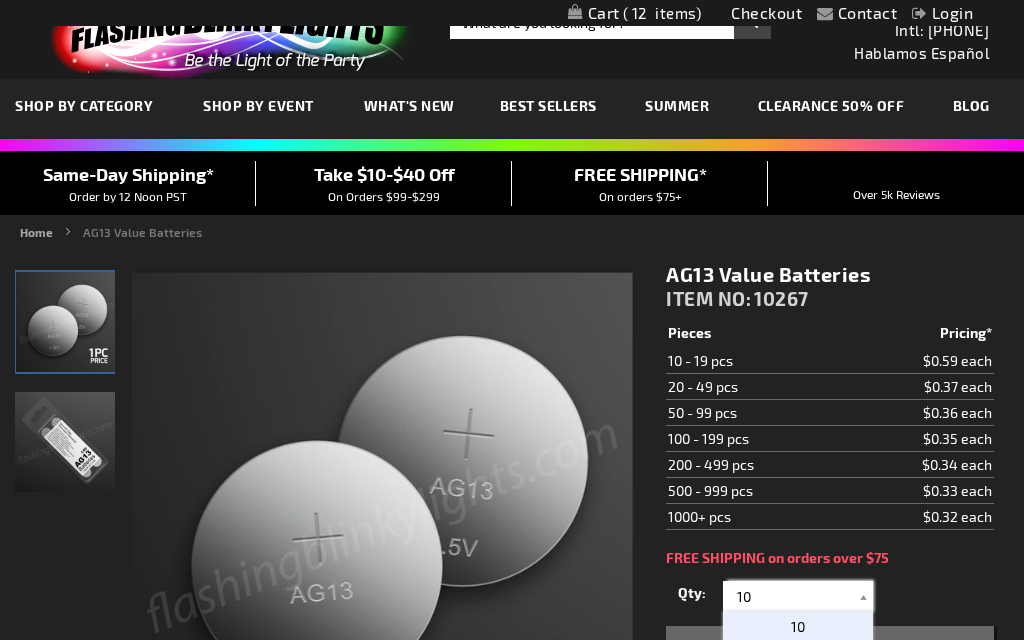 scroll, scrollTop: 83, scrollLeft: 0, axis: vertical 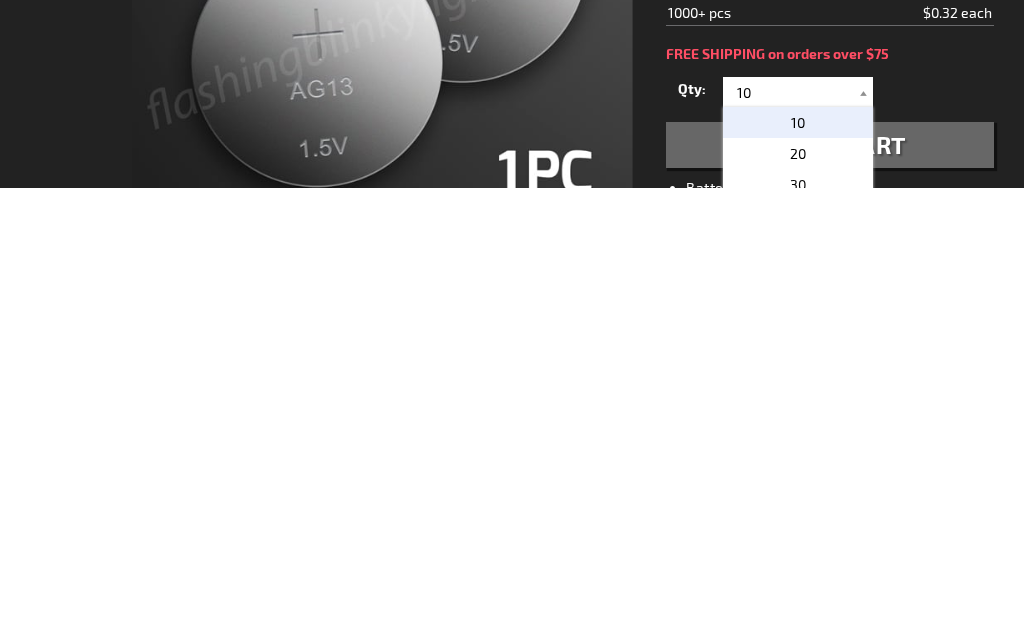click on "20" at bounding box center [798, 606] 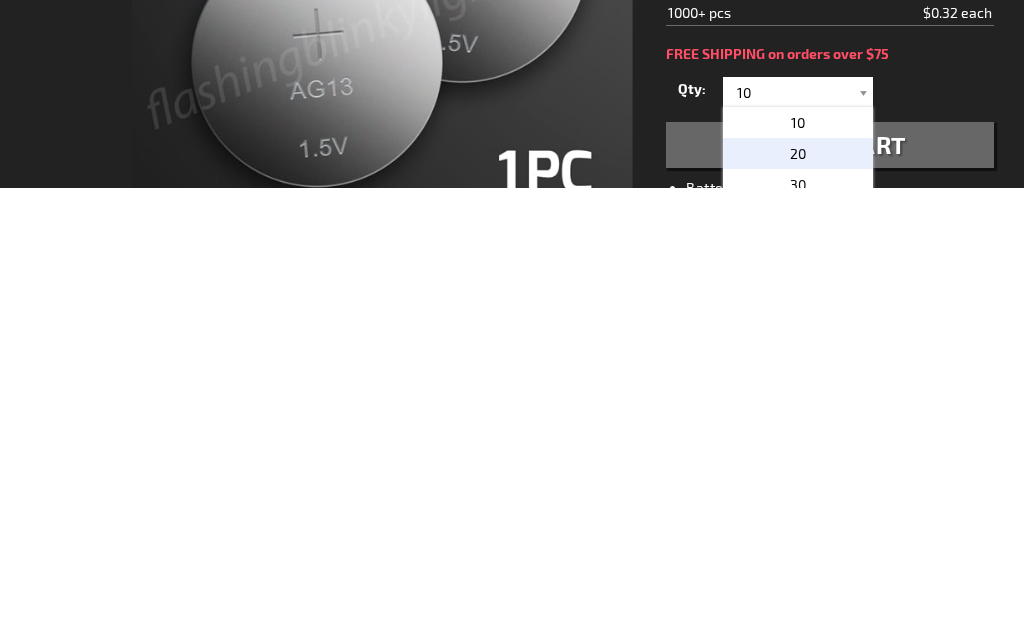 type on "20" 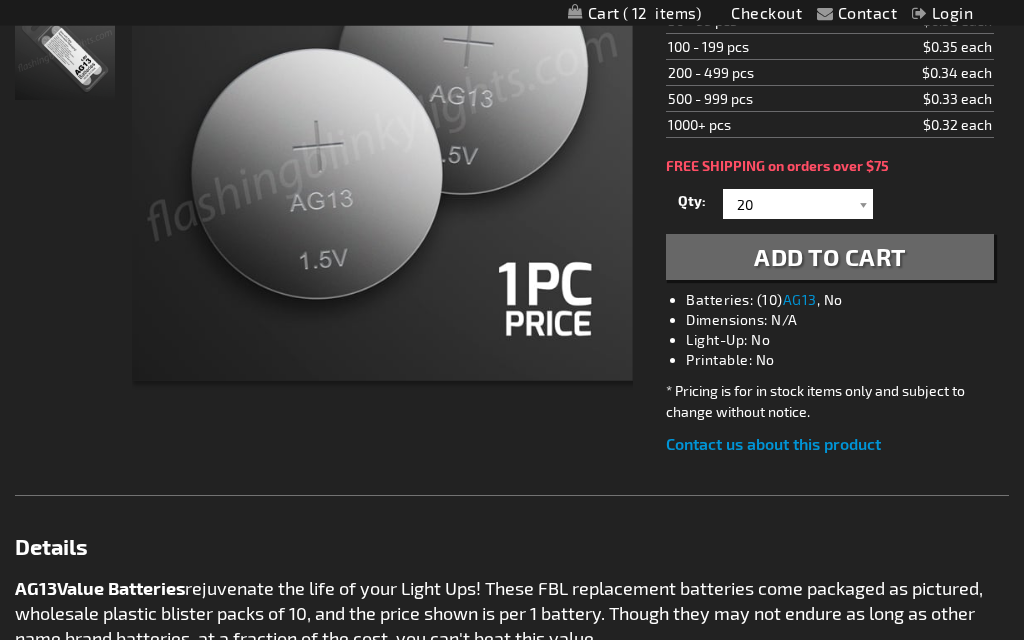 scroll, scrollTop: 330, scrollLeft: 0, axis: vertical 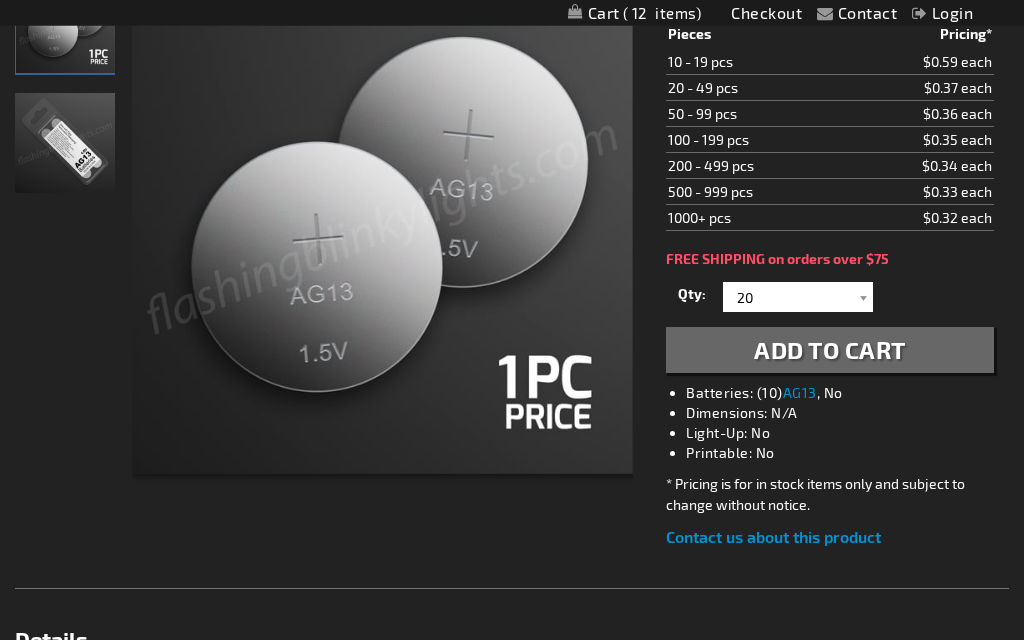 click on "Add to Cart" at bounding box center (830, 350) 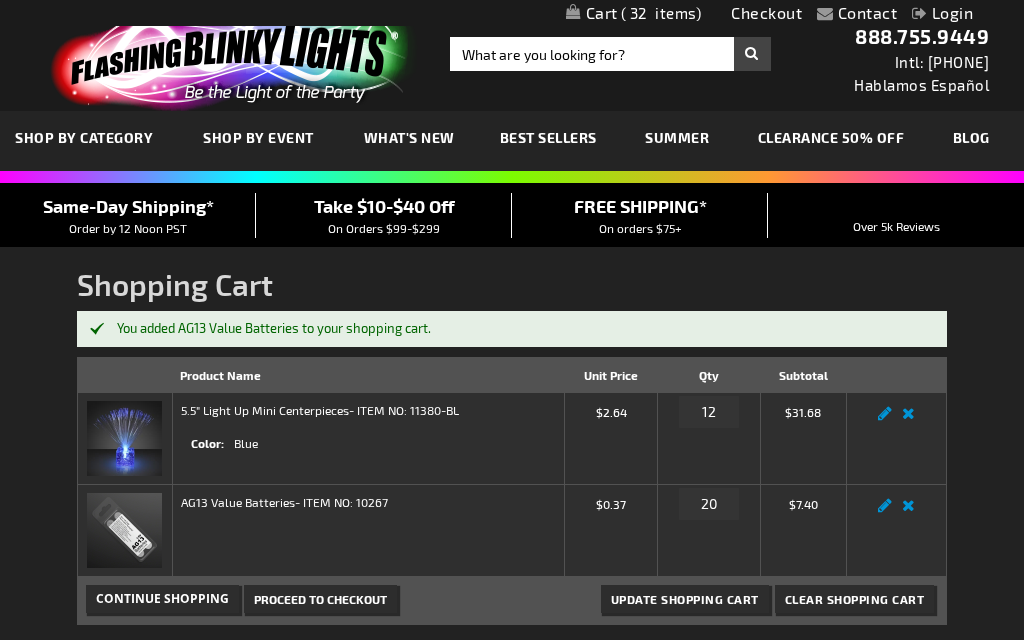 scroll, scrollTop: 0, scrollLeft: 0, axis: both 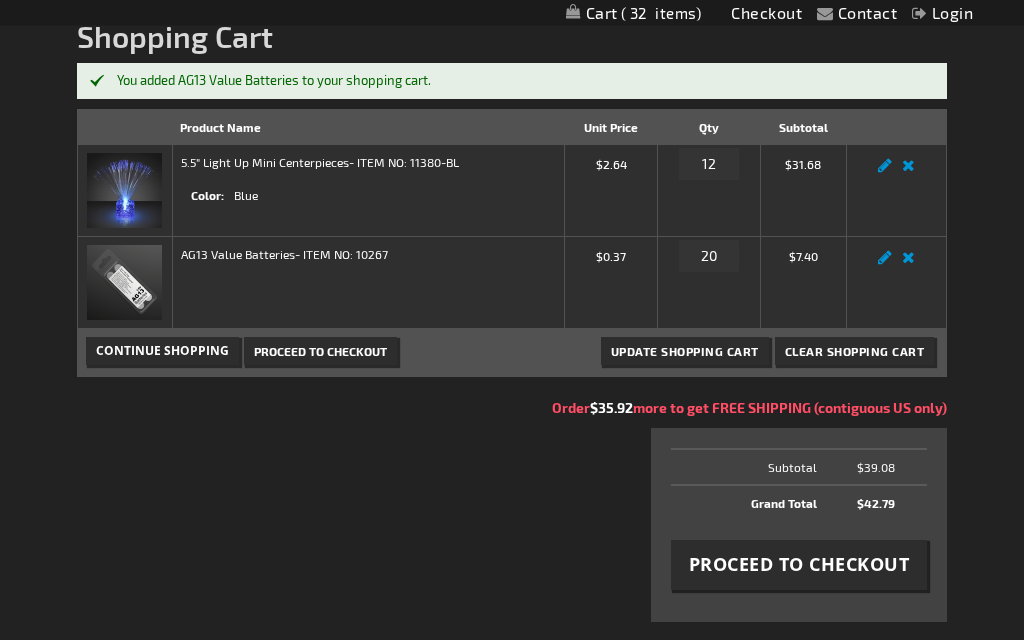 click at bounding box center (124, 191) 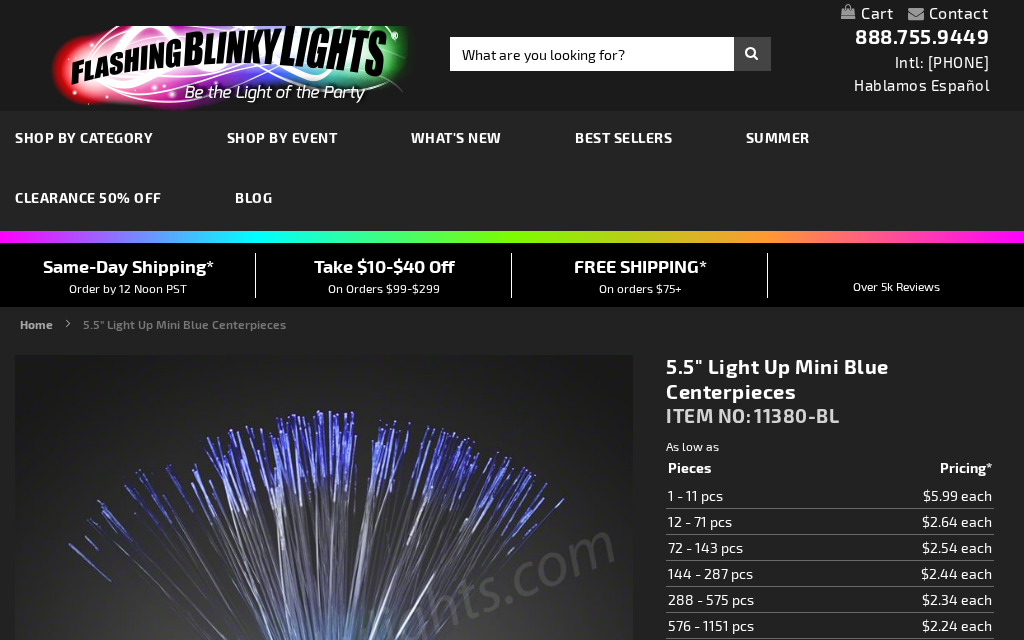 type on "5629" 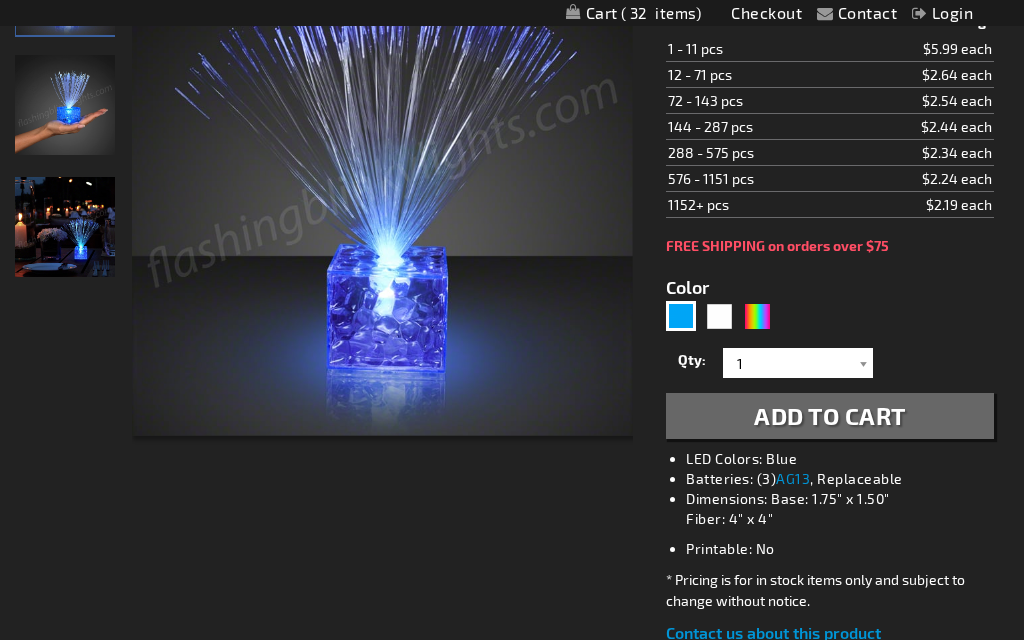 scroll, scrollTop: 940, scrollLeft: 0, axis: vertical 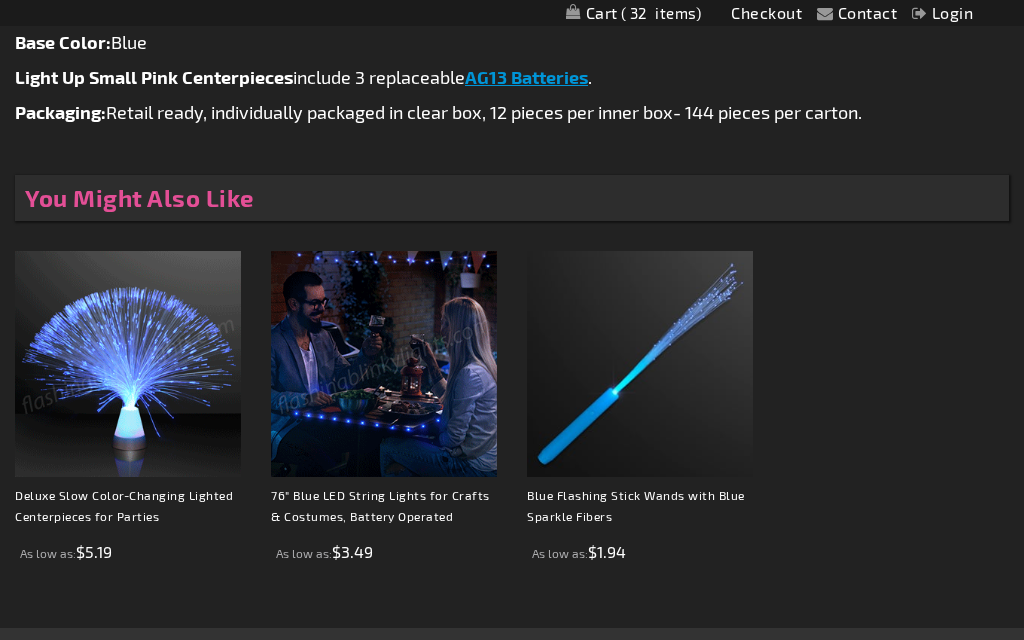 click at bounding box center (128, 364) 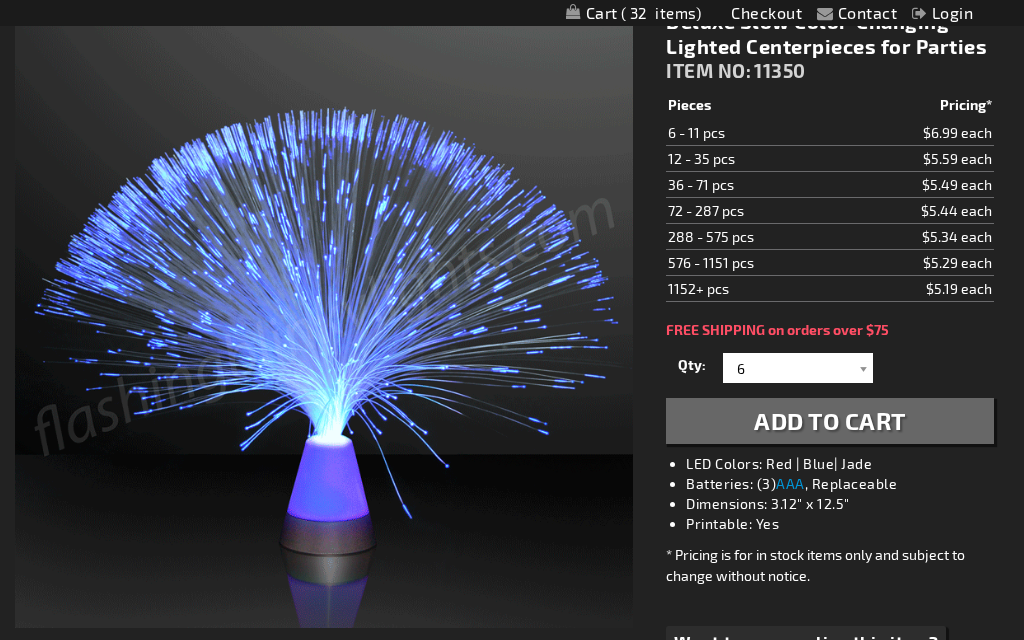 scroll, scrollTop: 0, scrollLeft: 0, axis: both 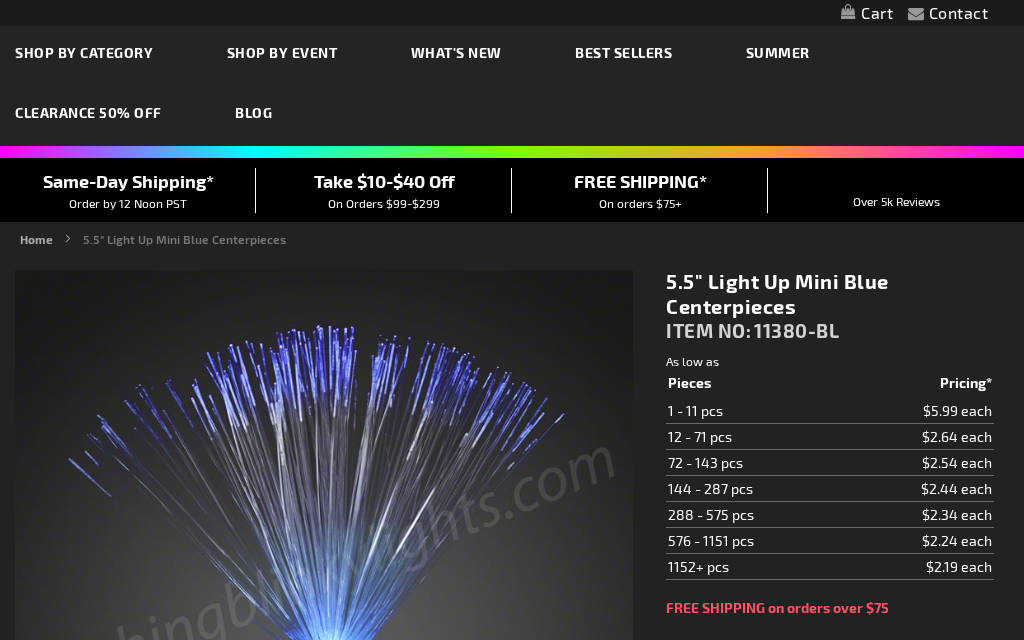 type on "5629" 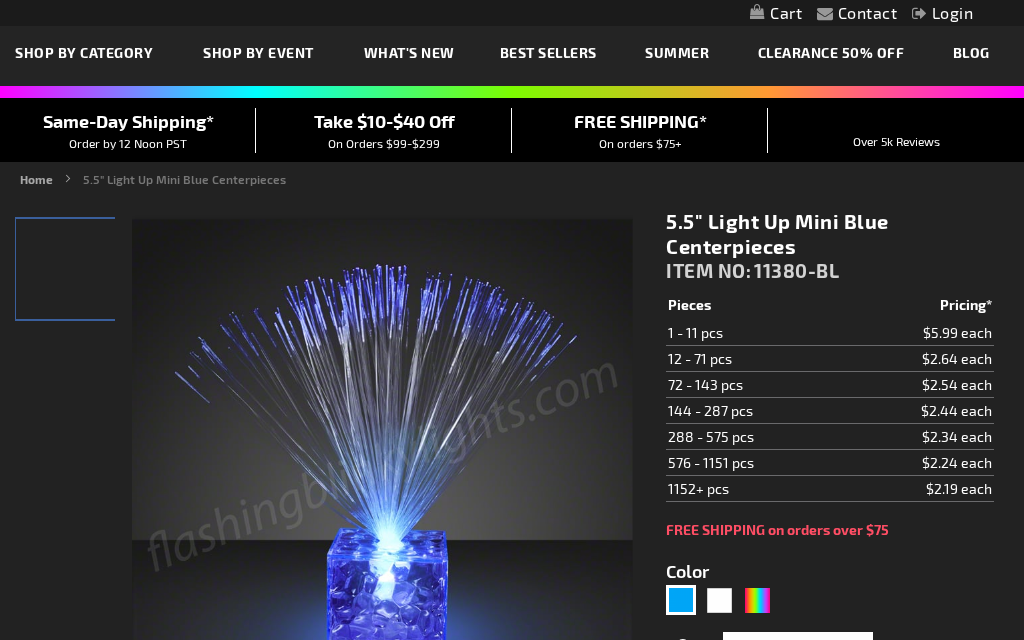 scroll, scrollTop: 225, scrollLeft: 0, axis: vertical 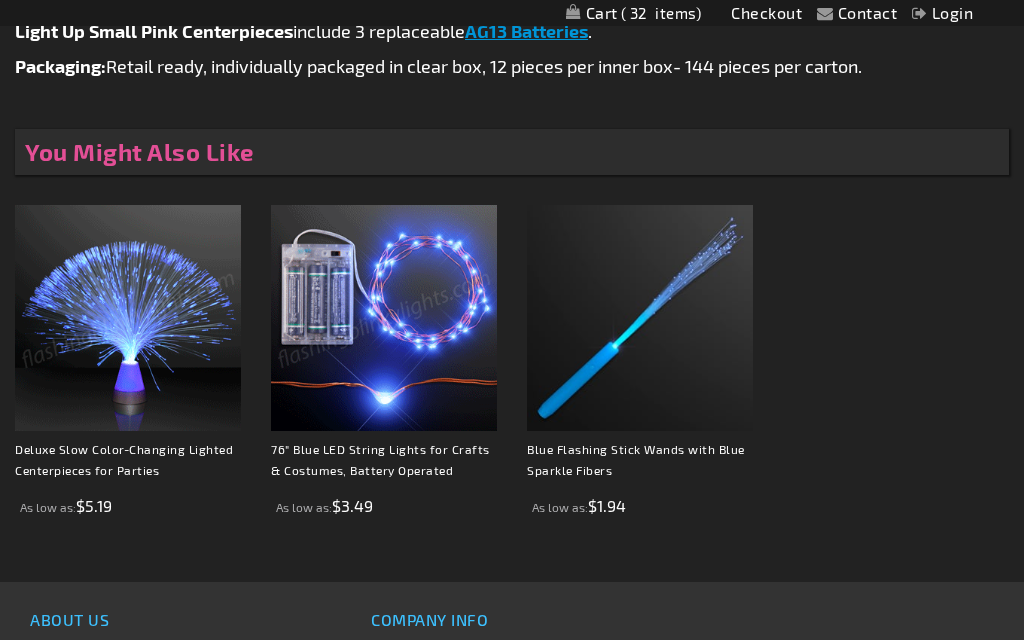 click at bounding box center [128, 318] 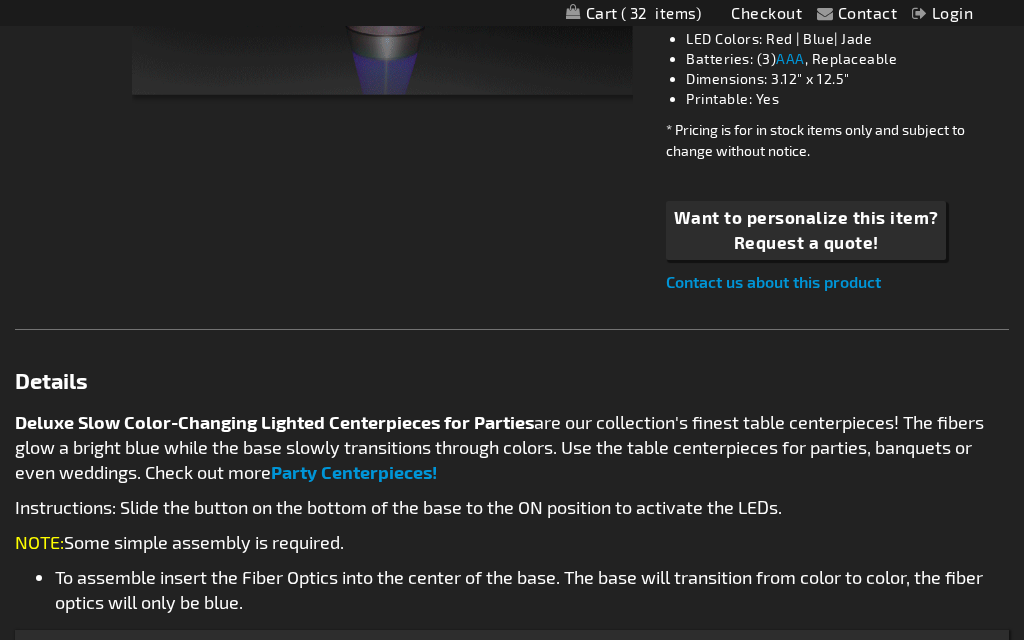 scroll, scrollTop: 0, scrollLeft: 0, axis: both 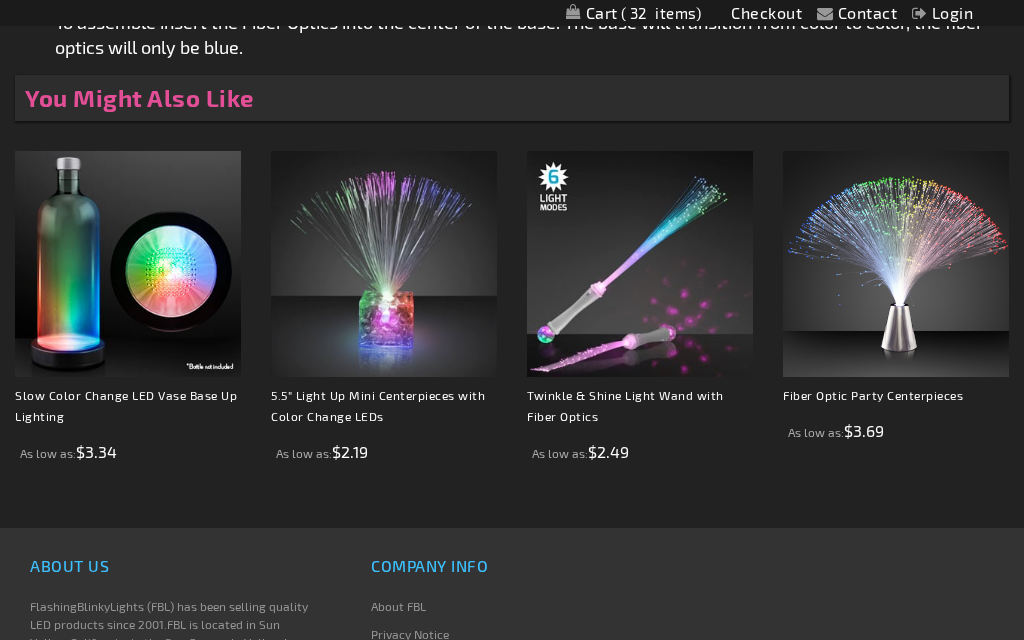 click at bounding box center (896, 264) 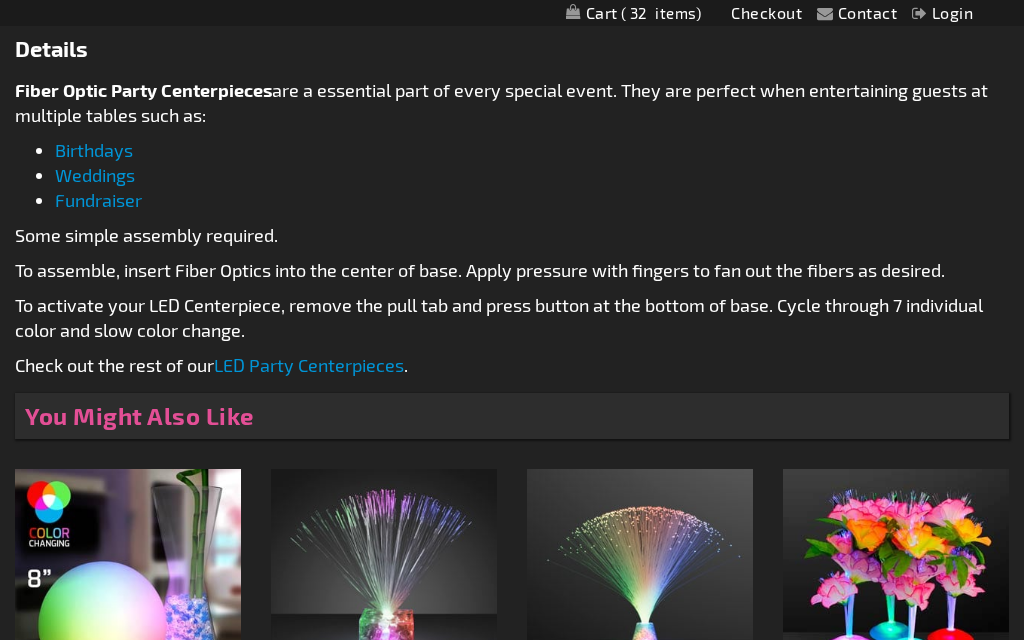 scroll, scrollTop: 1017, scrollLeft: 0, axis: vertical 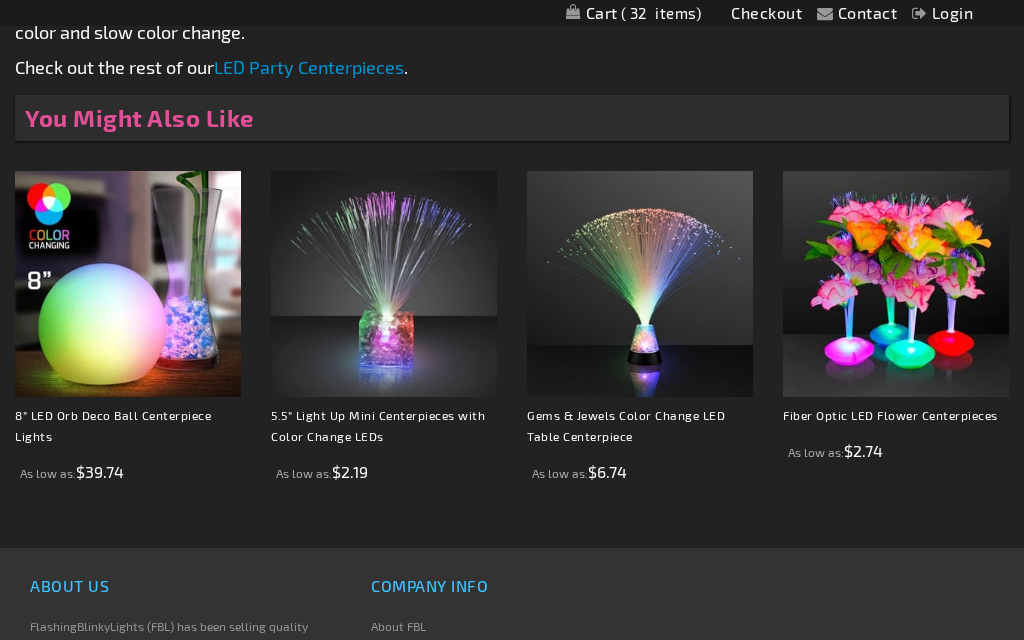 click at bounding box center [896, 284] 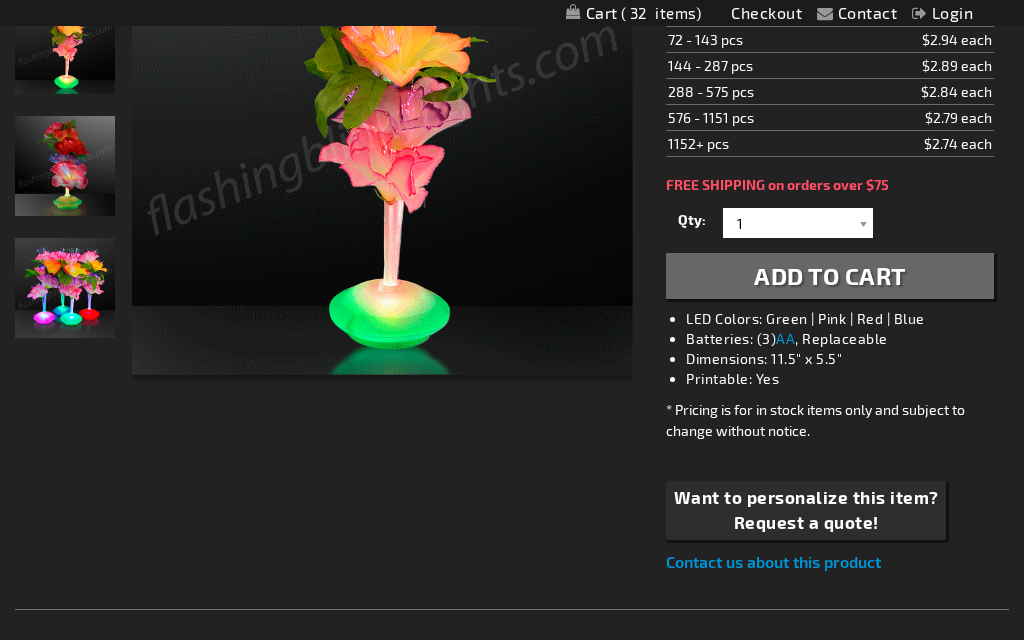 scroll, scrollTop: 1333, scrollLeft: 0, axis: vertical 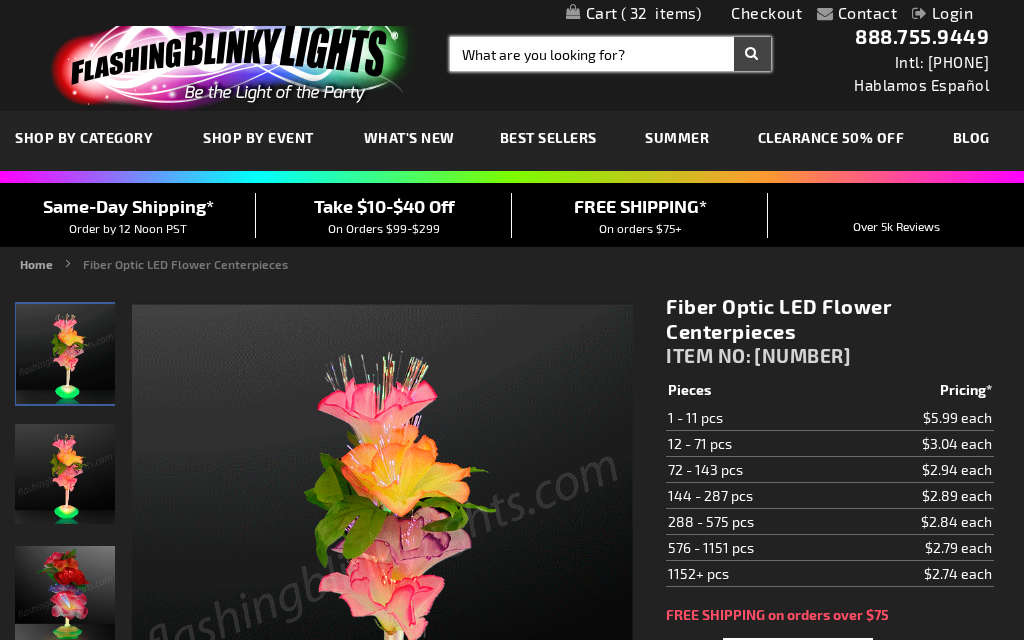 click on "Search" at bounding box center [610, 54] 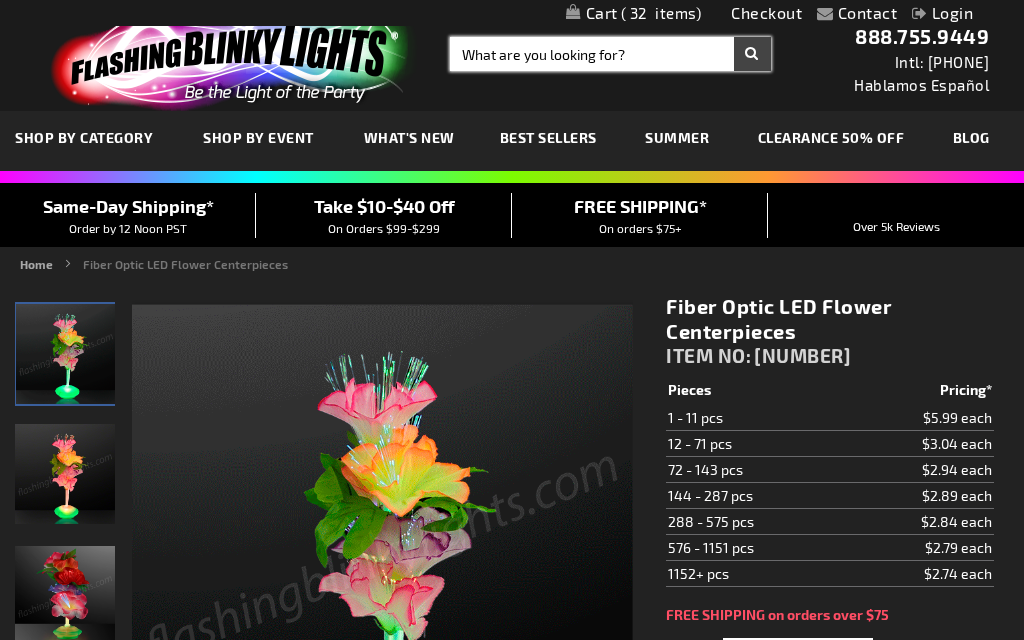 click on "Search" at bounding box center (610, 54) 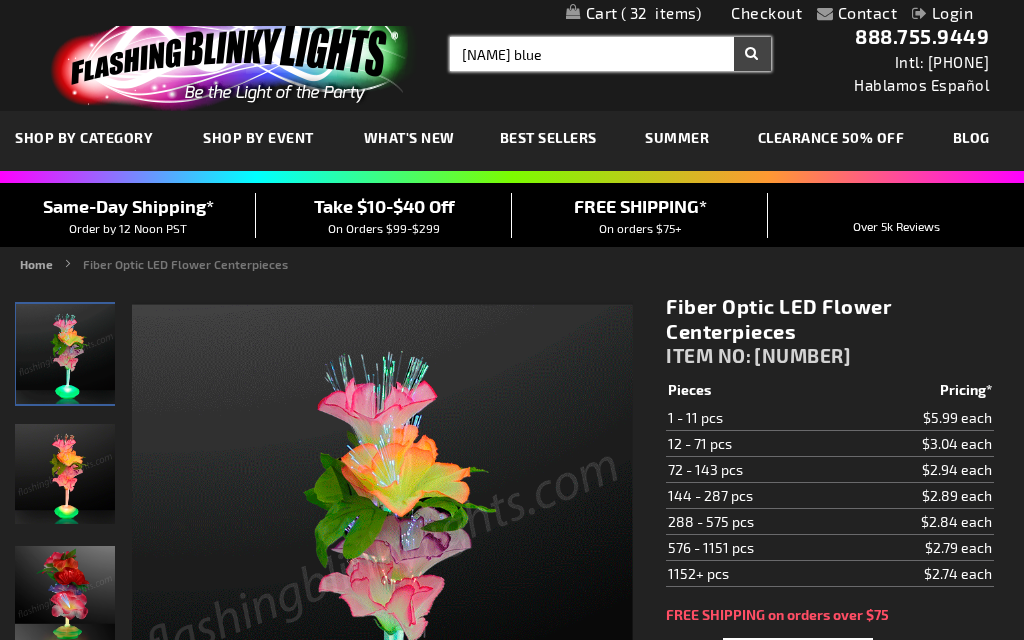 type on "Royal blue" 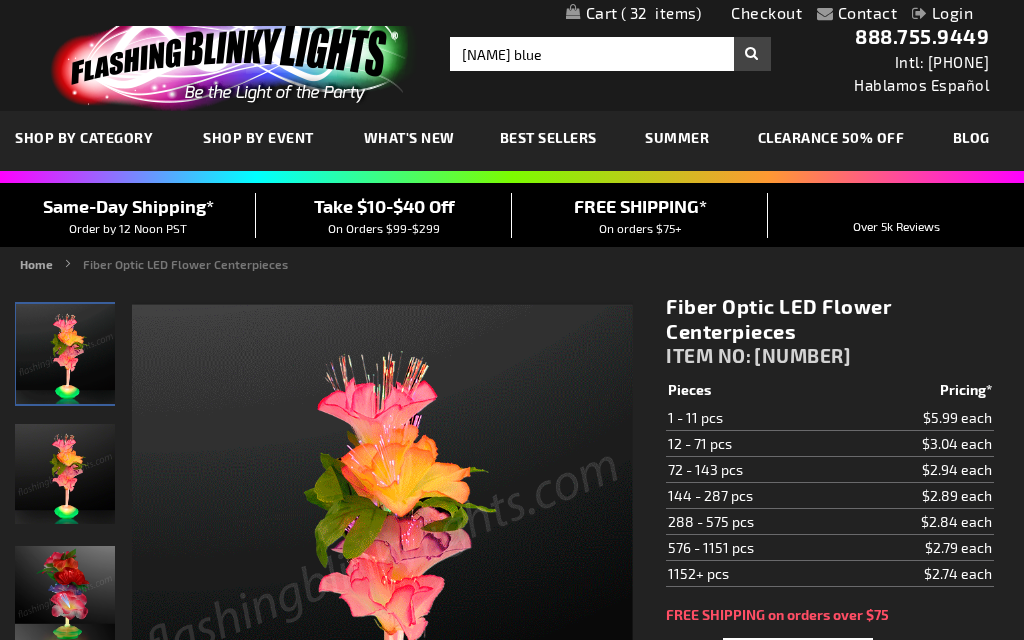 click on "Search" at bounding box center (752, 54) 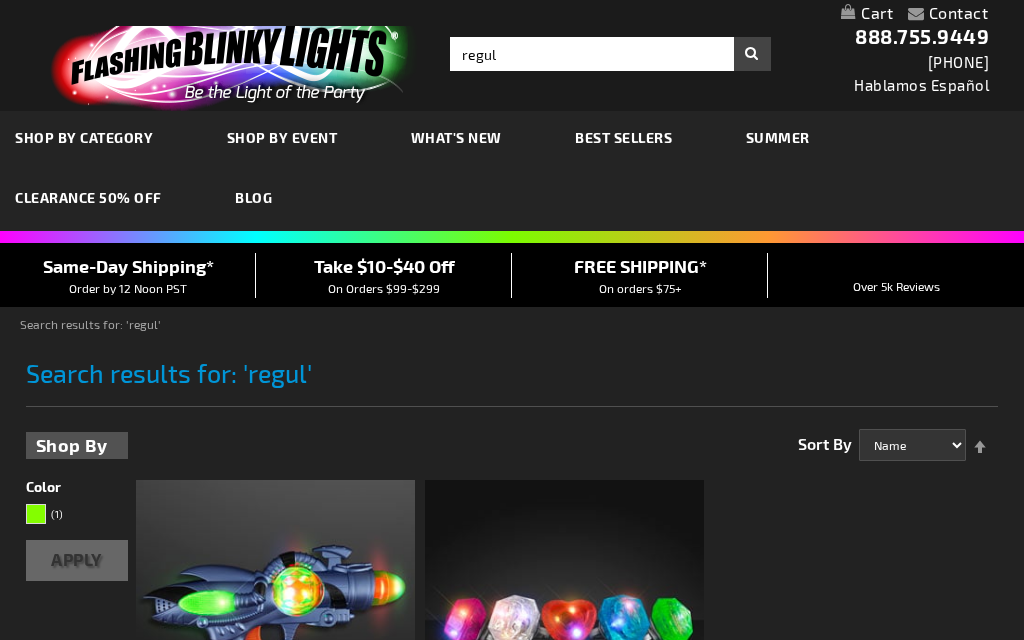 scroll, scrollTop: 293, scrollLeft: 0, axis: vertical 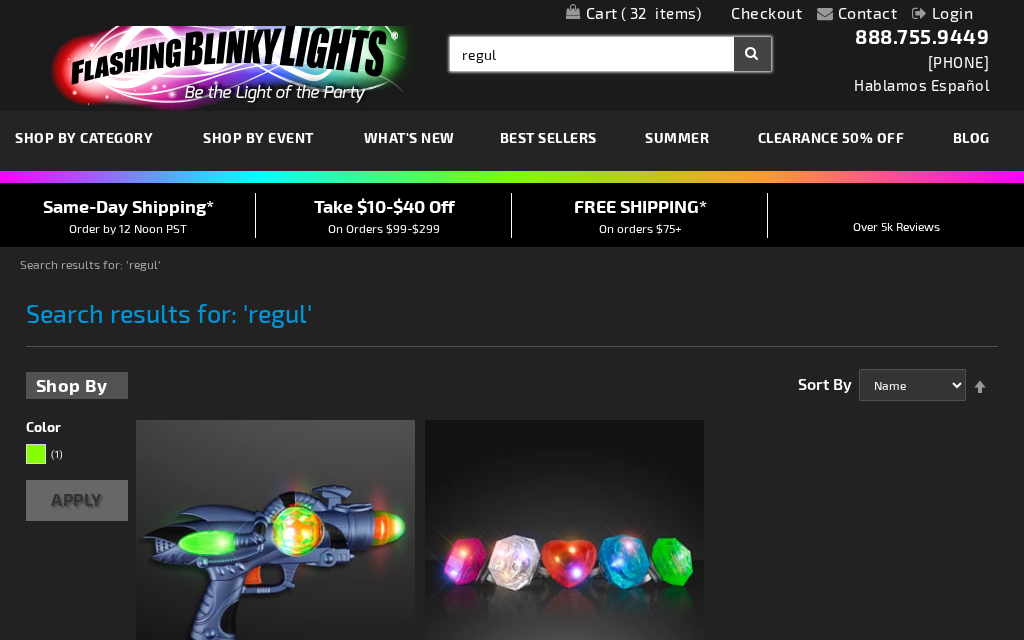 click on "regul" at bounding box center (610, 54) 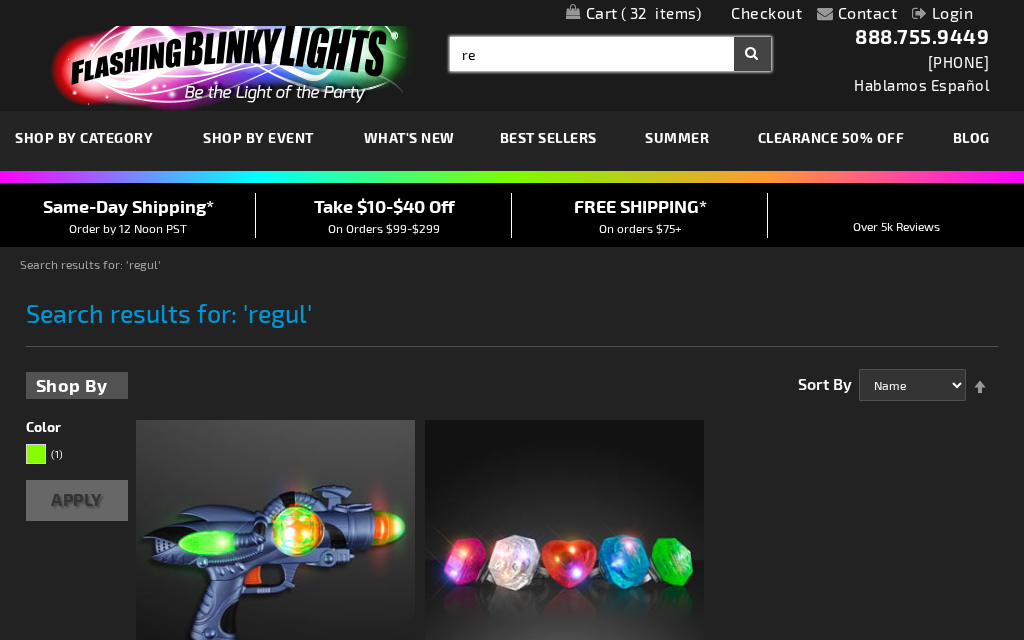 type on "r" 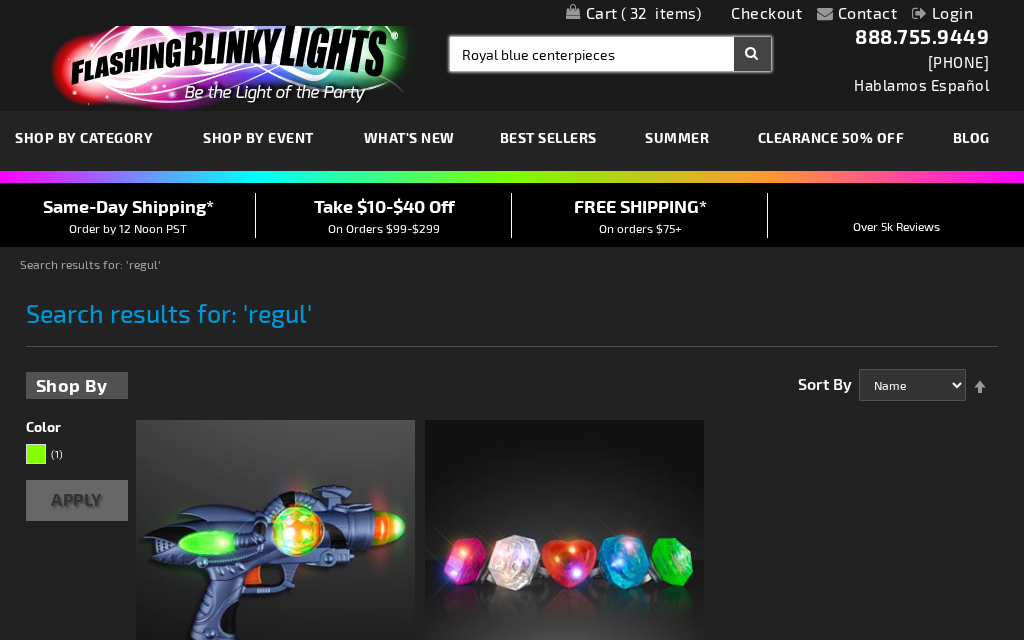 type on "Royal blue centerpieces" 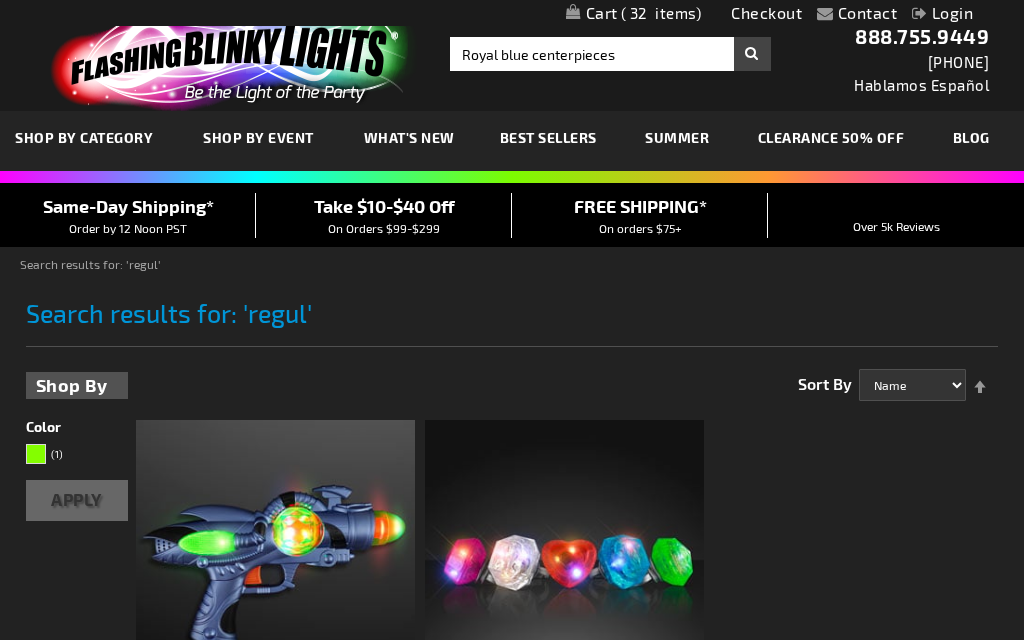 click on "Search" at bounding box center [752, 54] 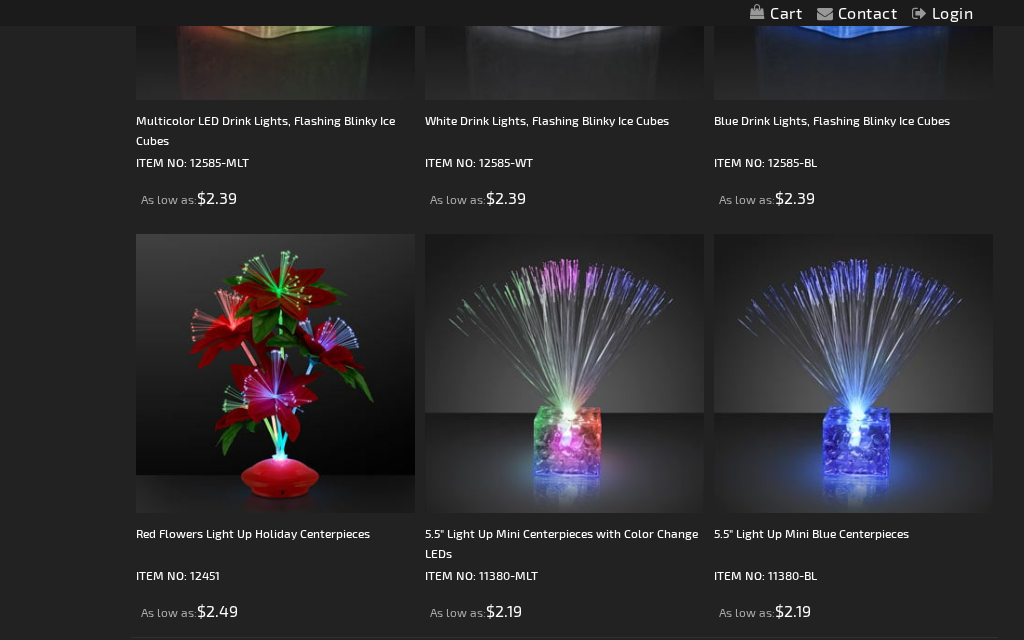 scroll, scrollTop: 599, scrollLeft: 0, axis: vertical 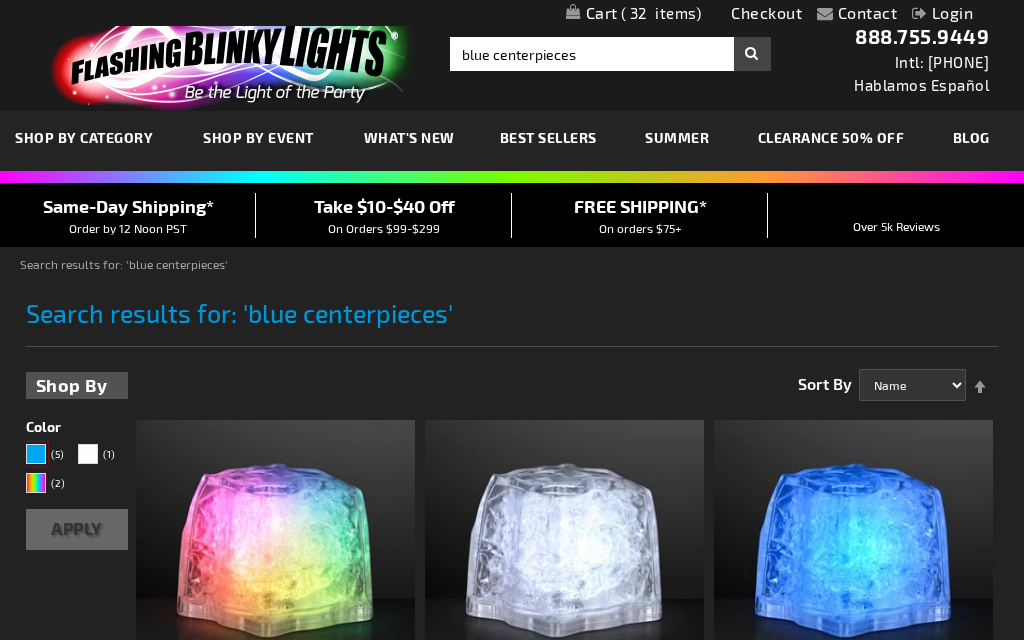 click at bounding box center [36, 454] 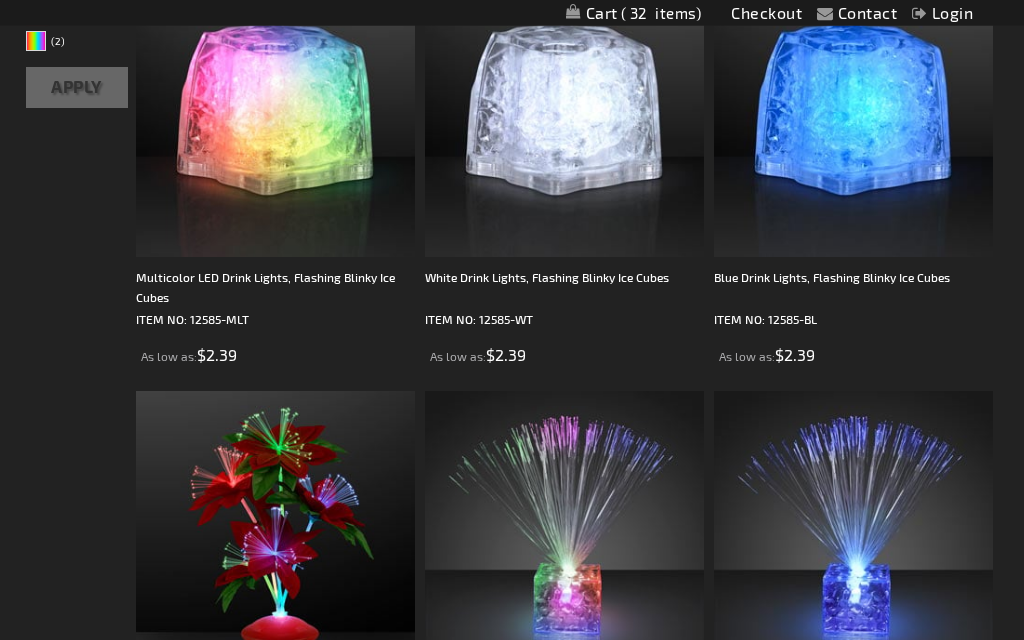 scroll, scrollTop: 442, scrollLeft: 0, axis: vertical 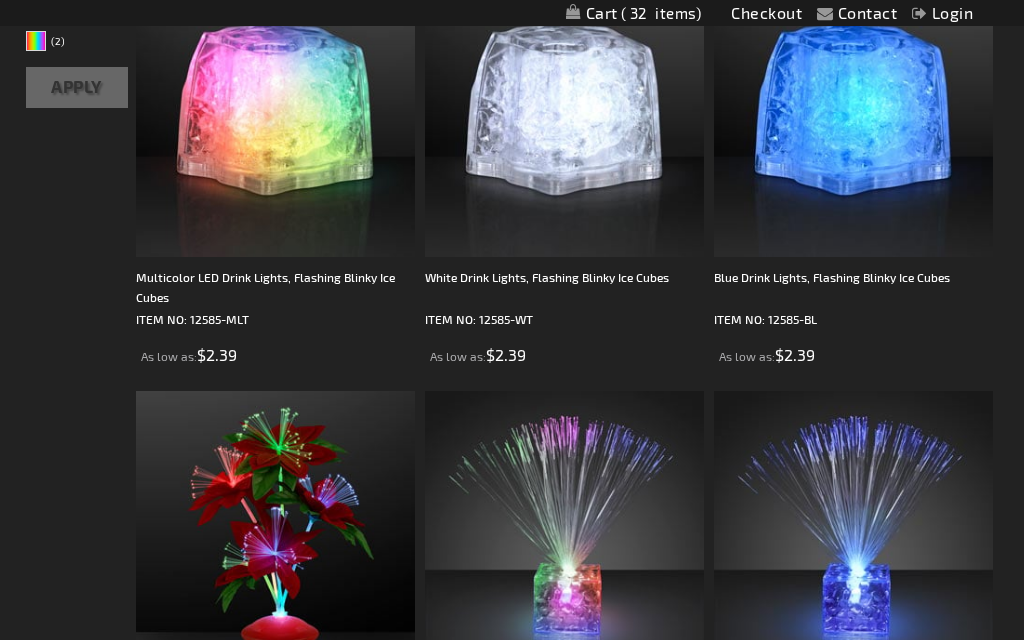 click at bounding box center (853, 530) 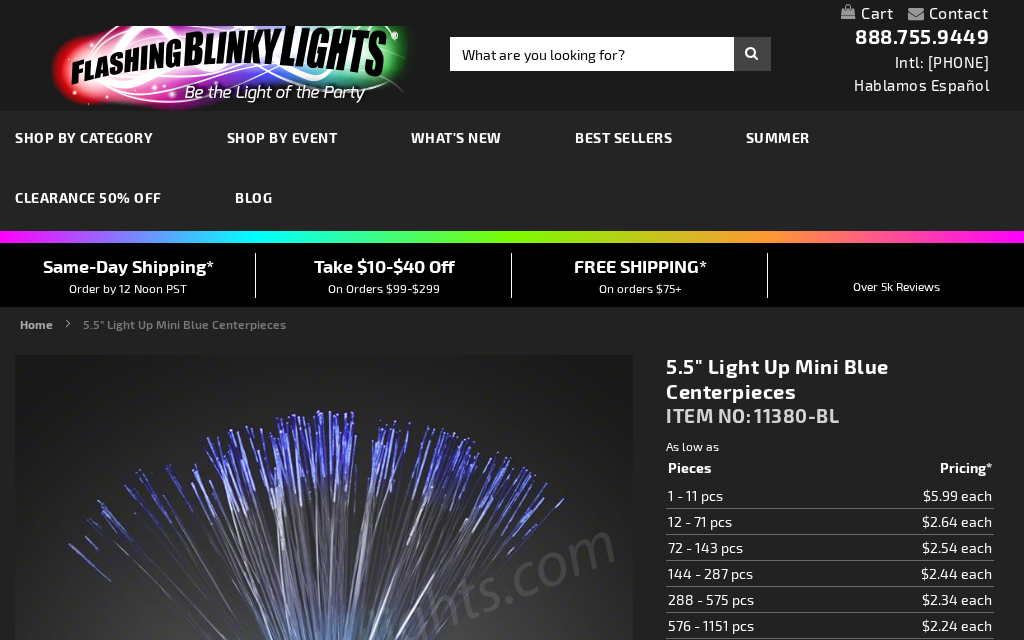 scroll, scrollTop: 0, scrollLeft: 0, axis: both 